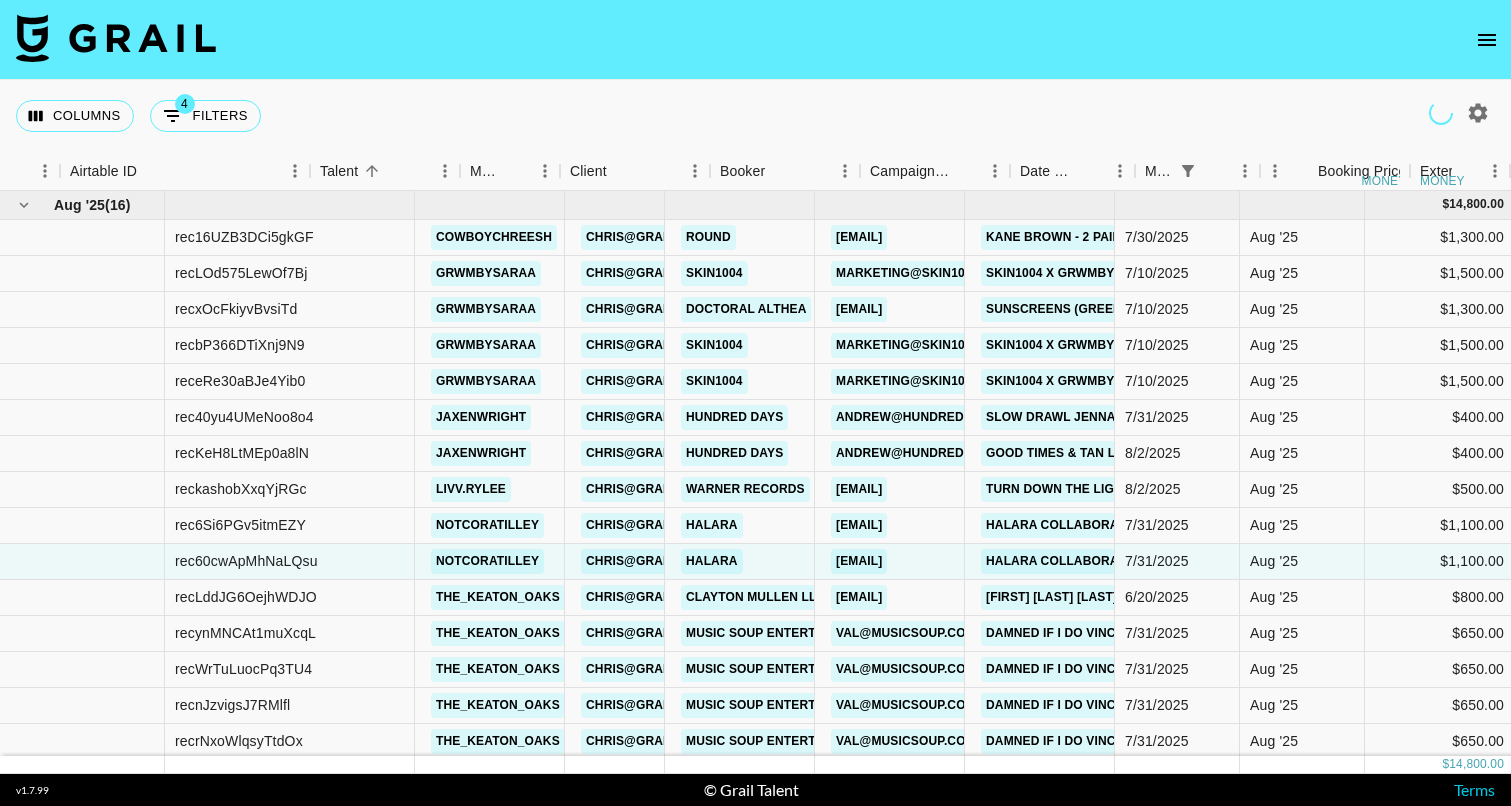 scroll, scrollTop: 0, scrollLeft: 0, axis: both 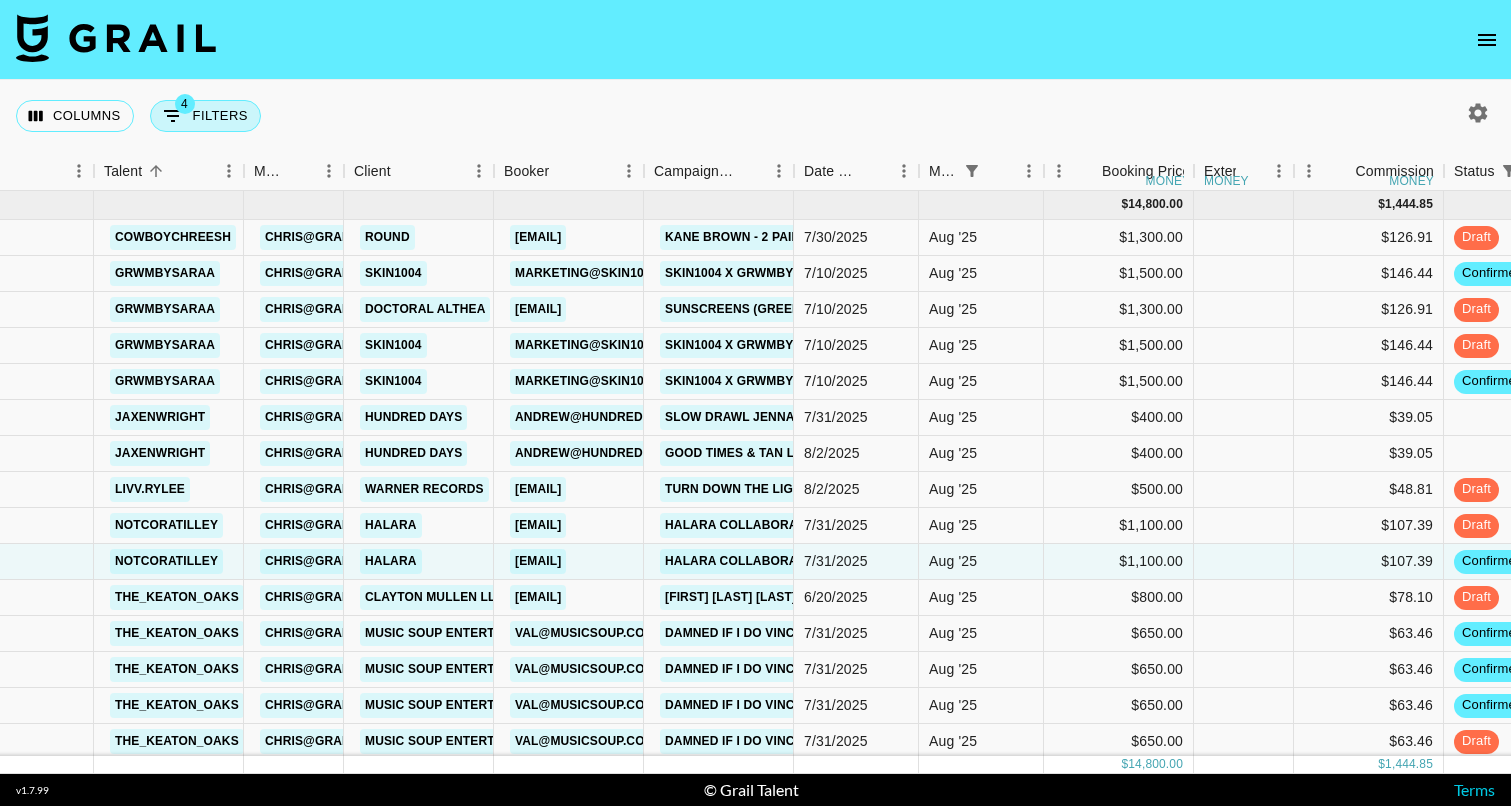 click on "4 Filters" at bounding box center [205, 116] 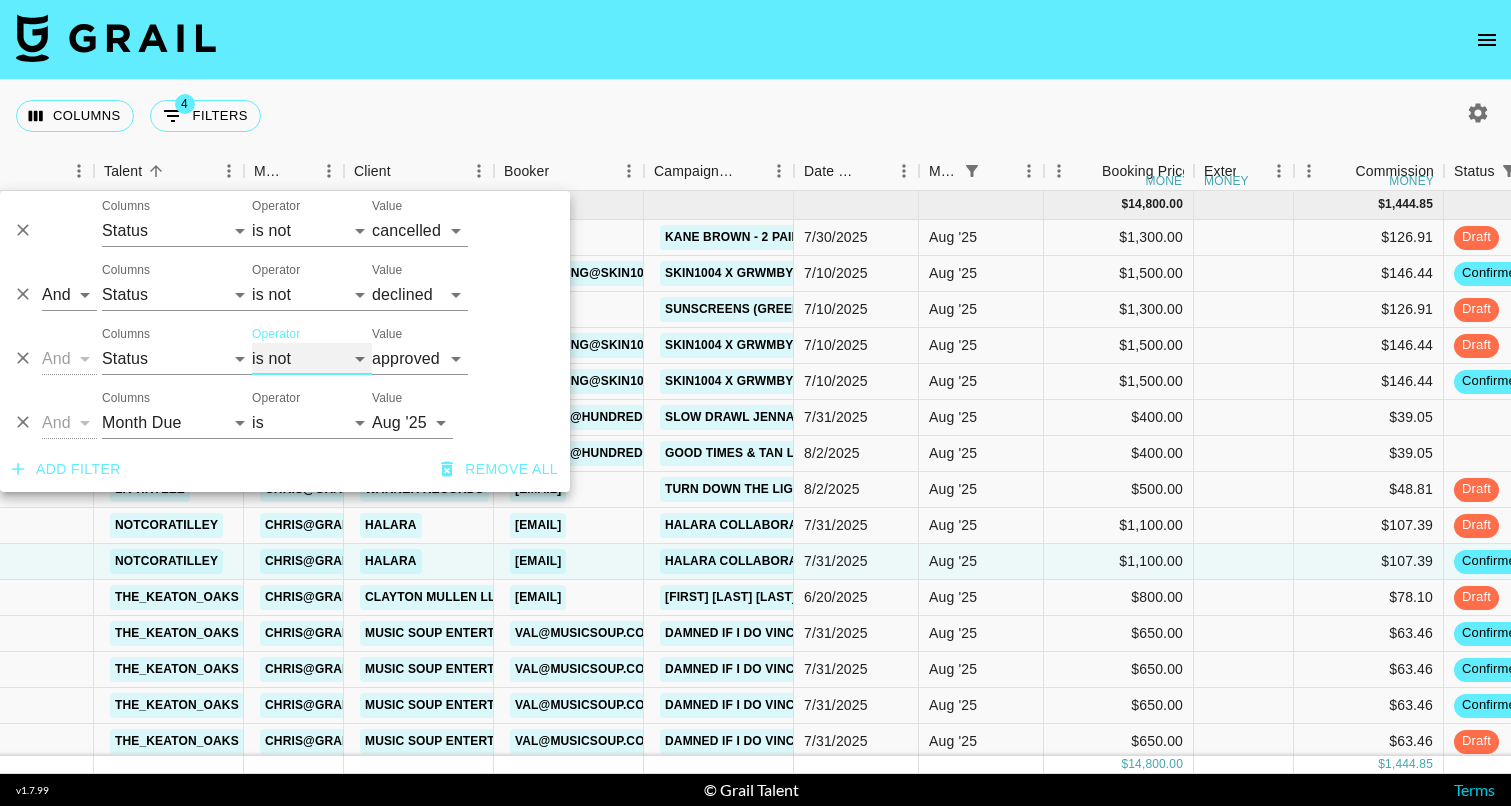 select on "is" 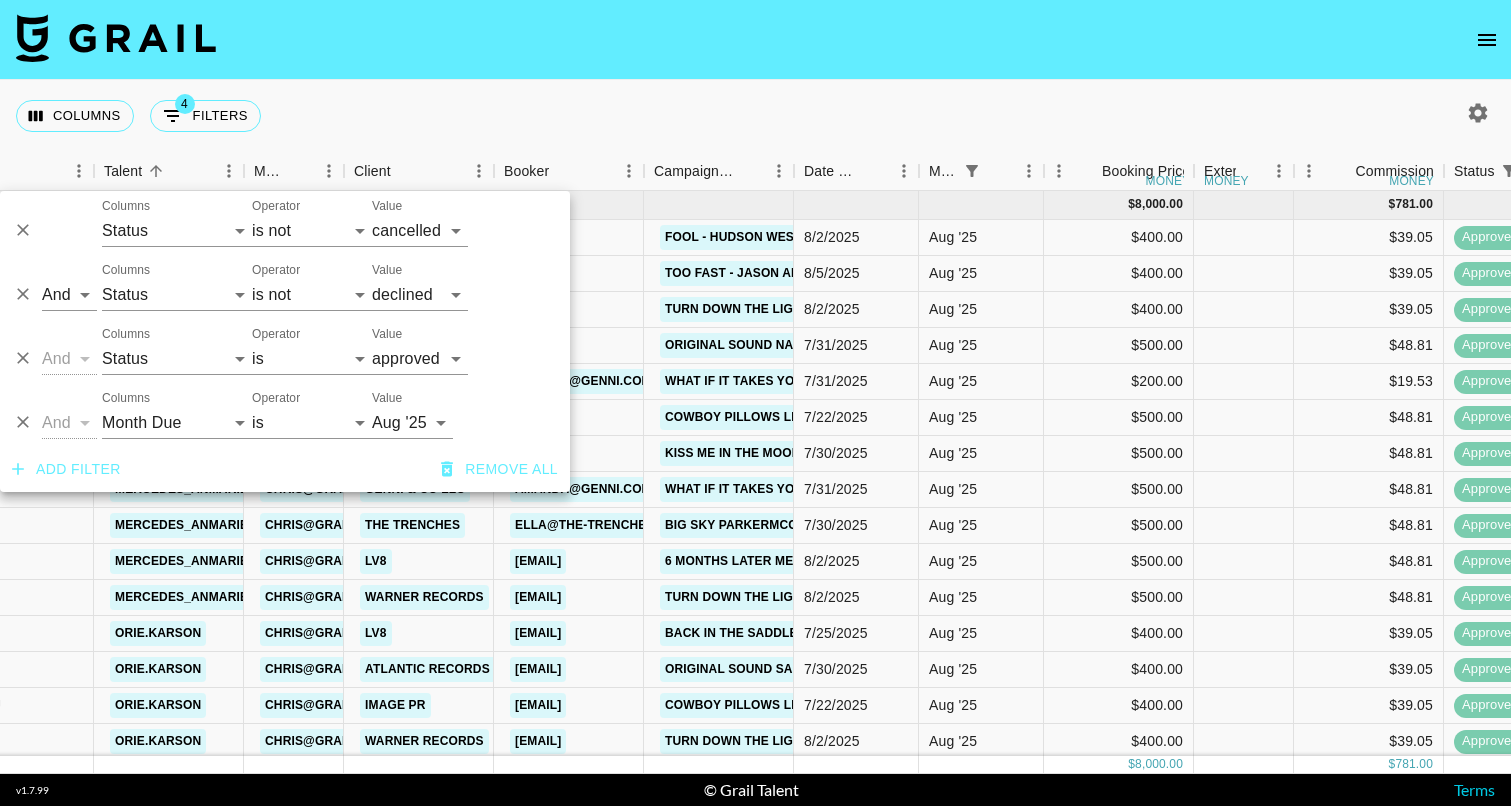 click on "Columns 4 Filters + Booking" at bounding box center [755, 116] 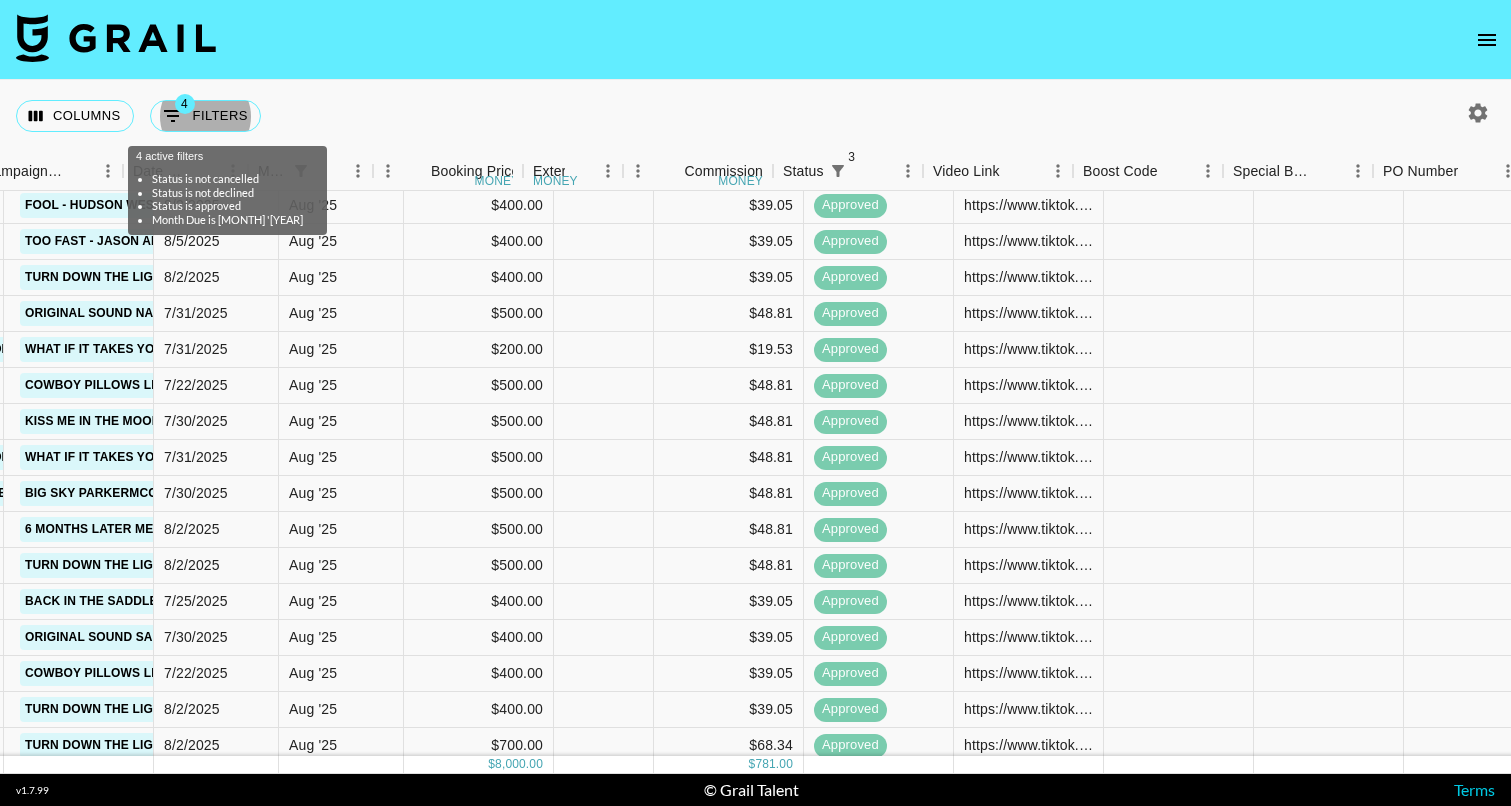scroll, scrollTop: 32, scrollLeft: 1027, axis: both 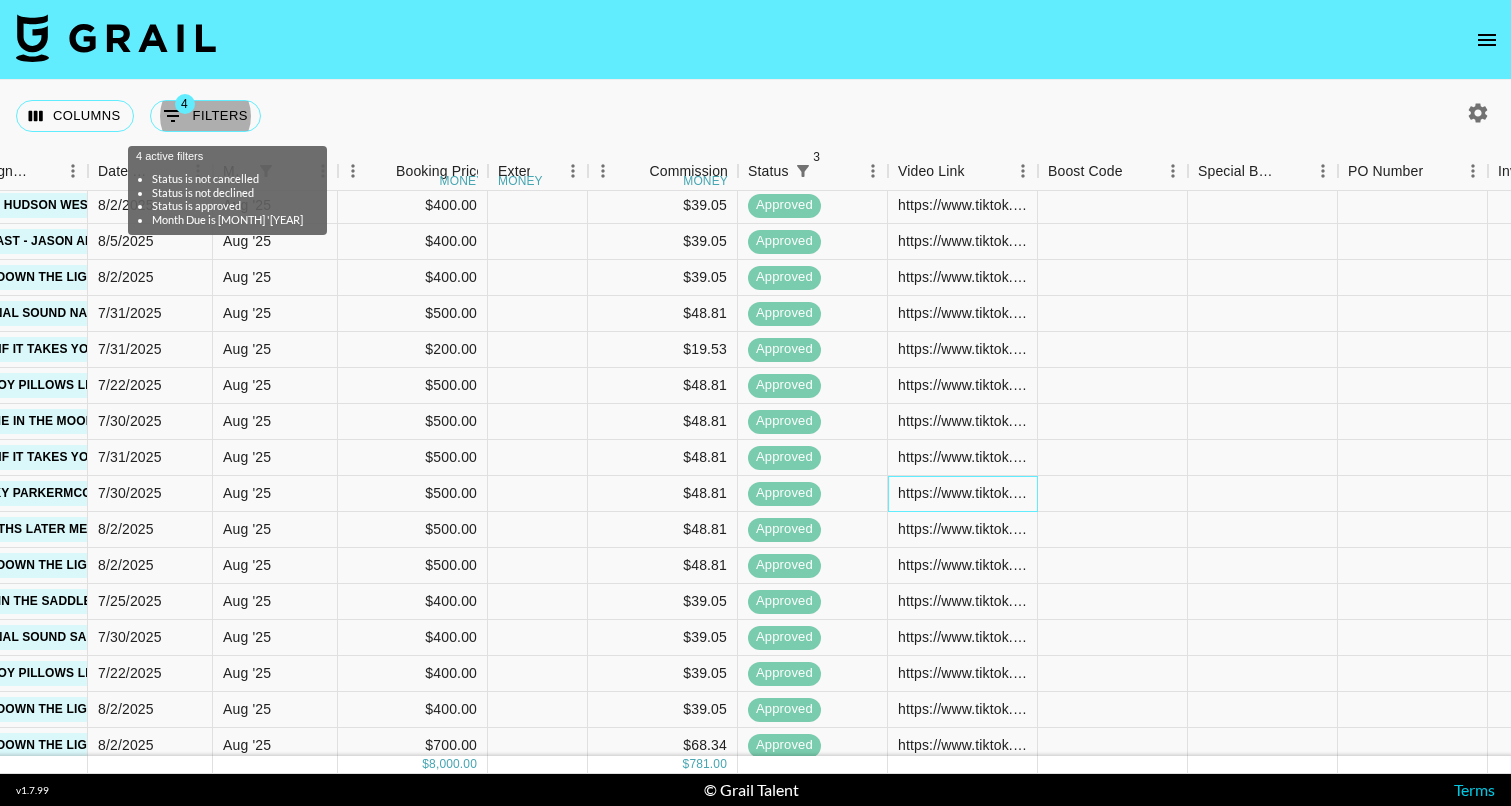 click on "https://www.tiktok.com/@mercedes_anmarie/video/[HASH]?is_from_webapp=1&sender_device=pc&web_id=[HASH]" at bounding box center [962, 493] 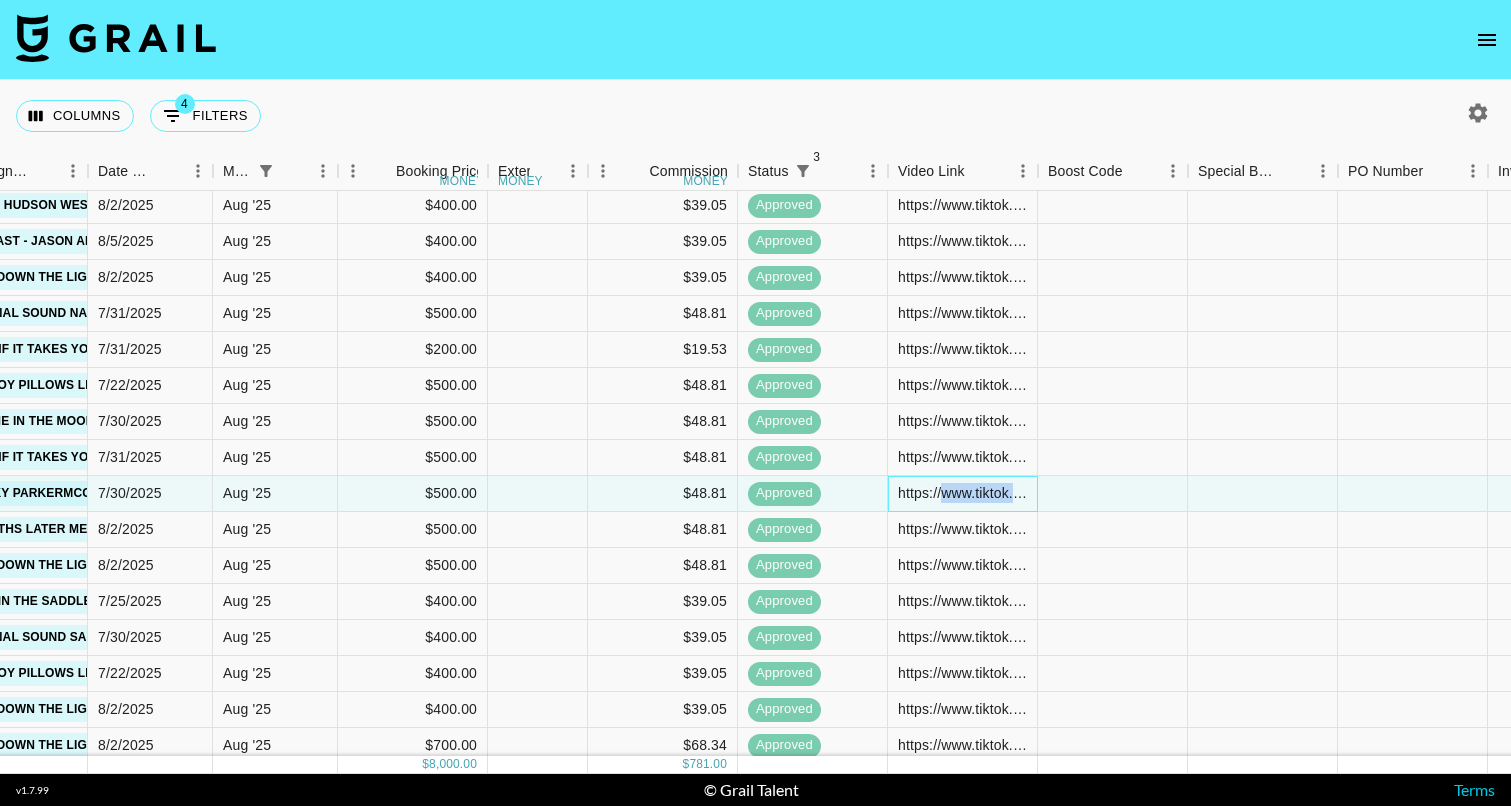 click on "https://www.tiktok.com/@mercedes_anmarie/video/[HASH]?is_from_webapp=1&sender_device=pc&web_id=[HASH]" at bounding box center [962, 493] 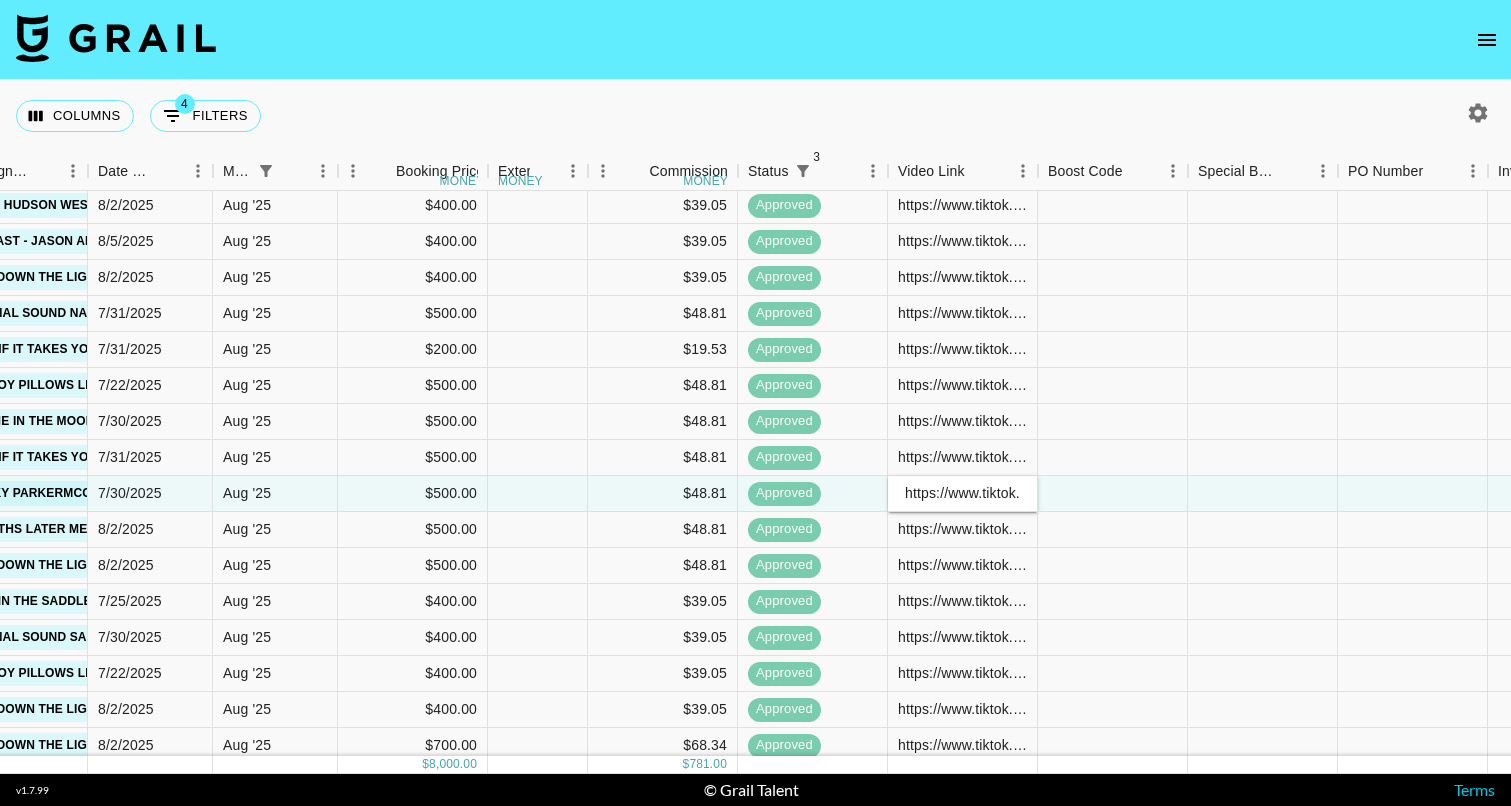 scroll, scrollTop: 0, scrollLeft: 830, axis: horizontal 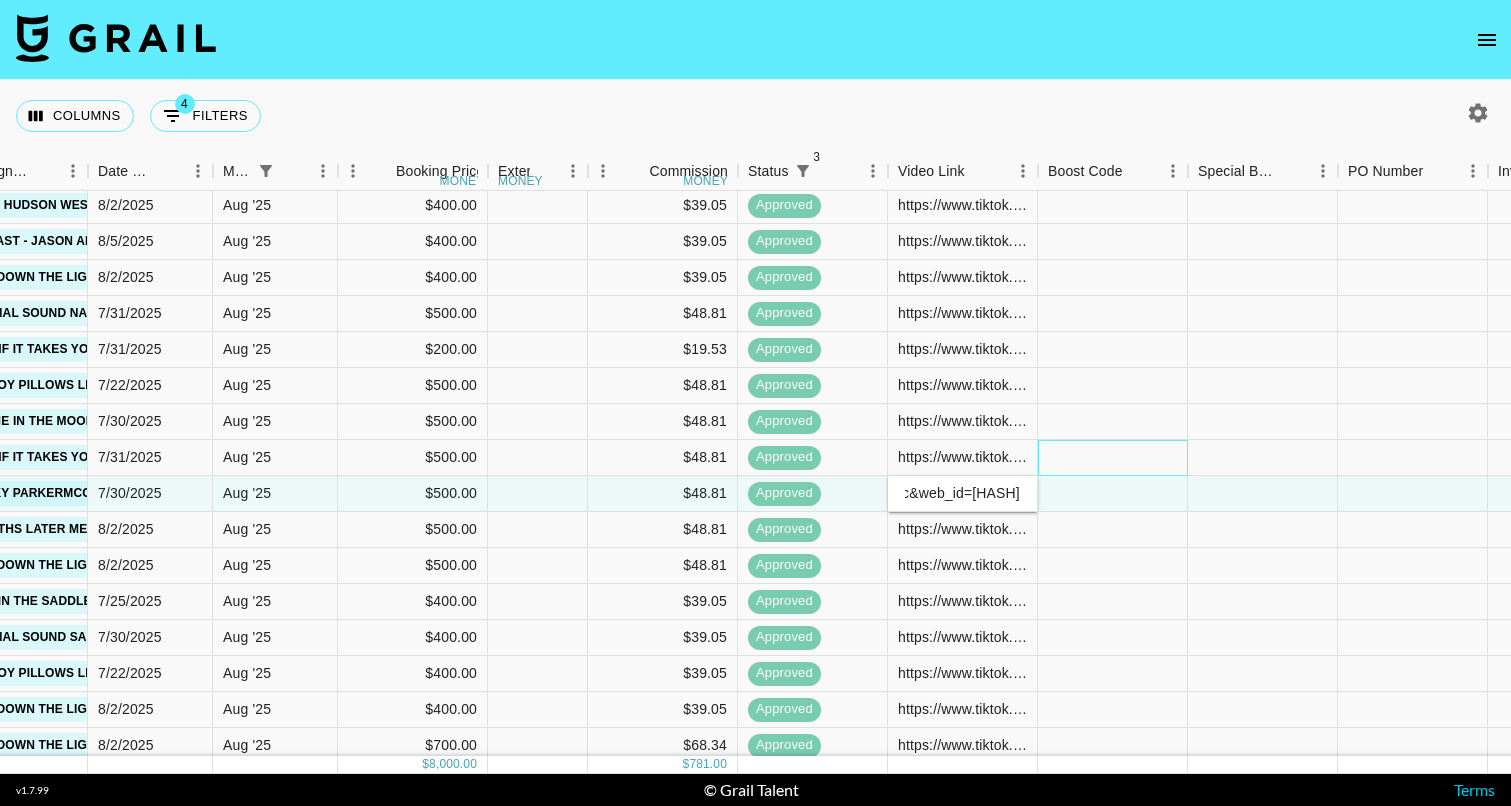click at bounding box center [1113, 458] 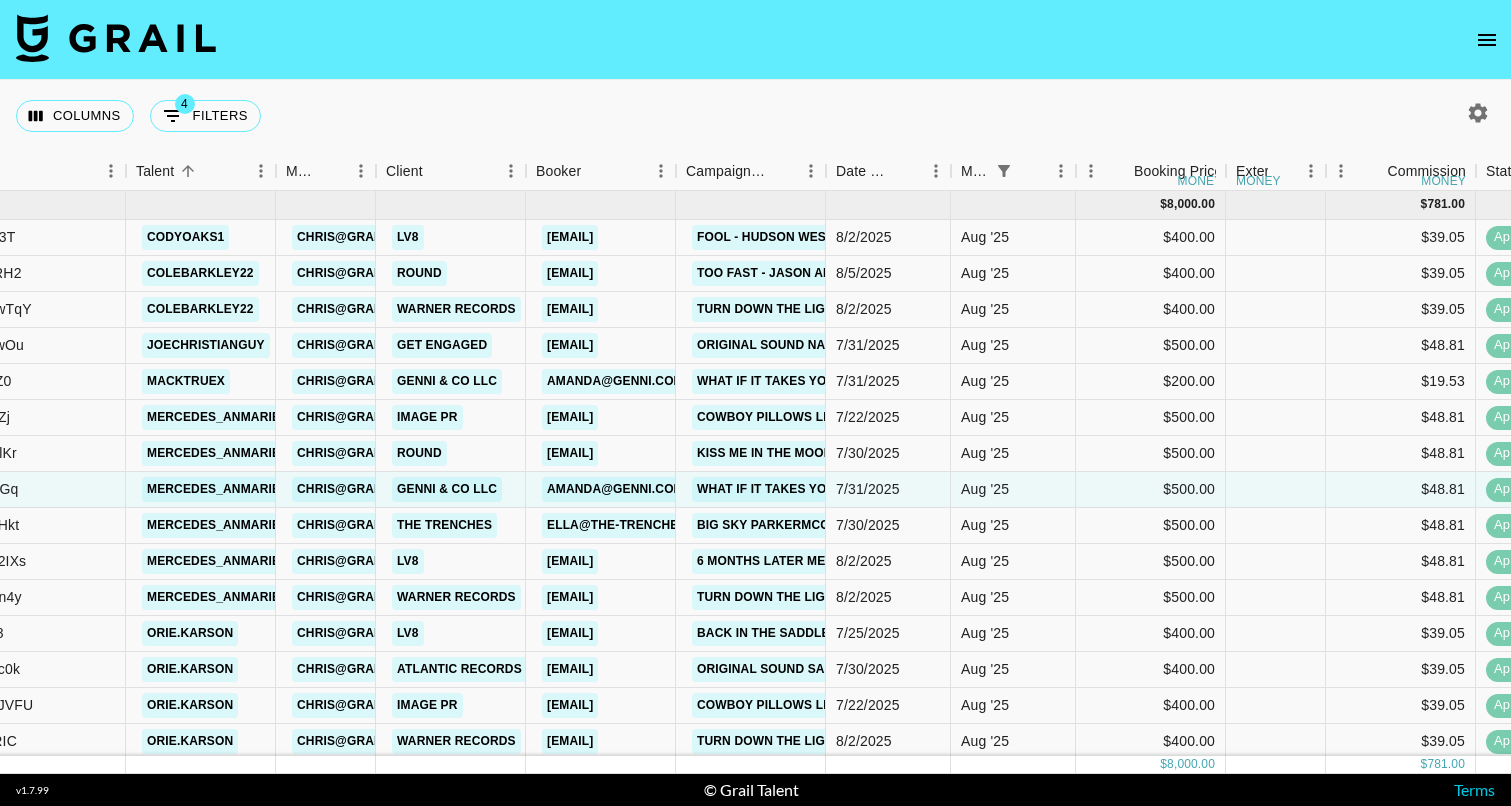 scroll, scrollTop: 0, scrollLeft: 289, axis: horizontal 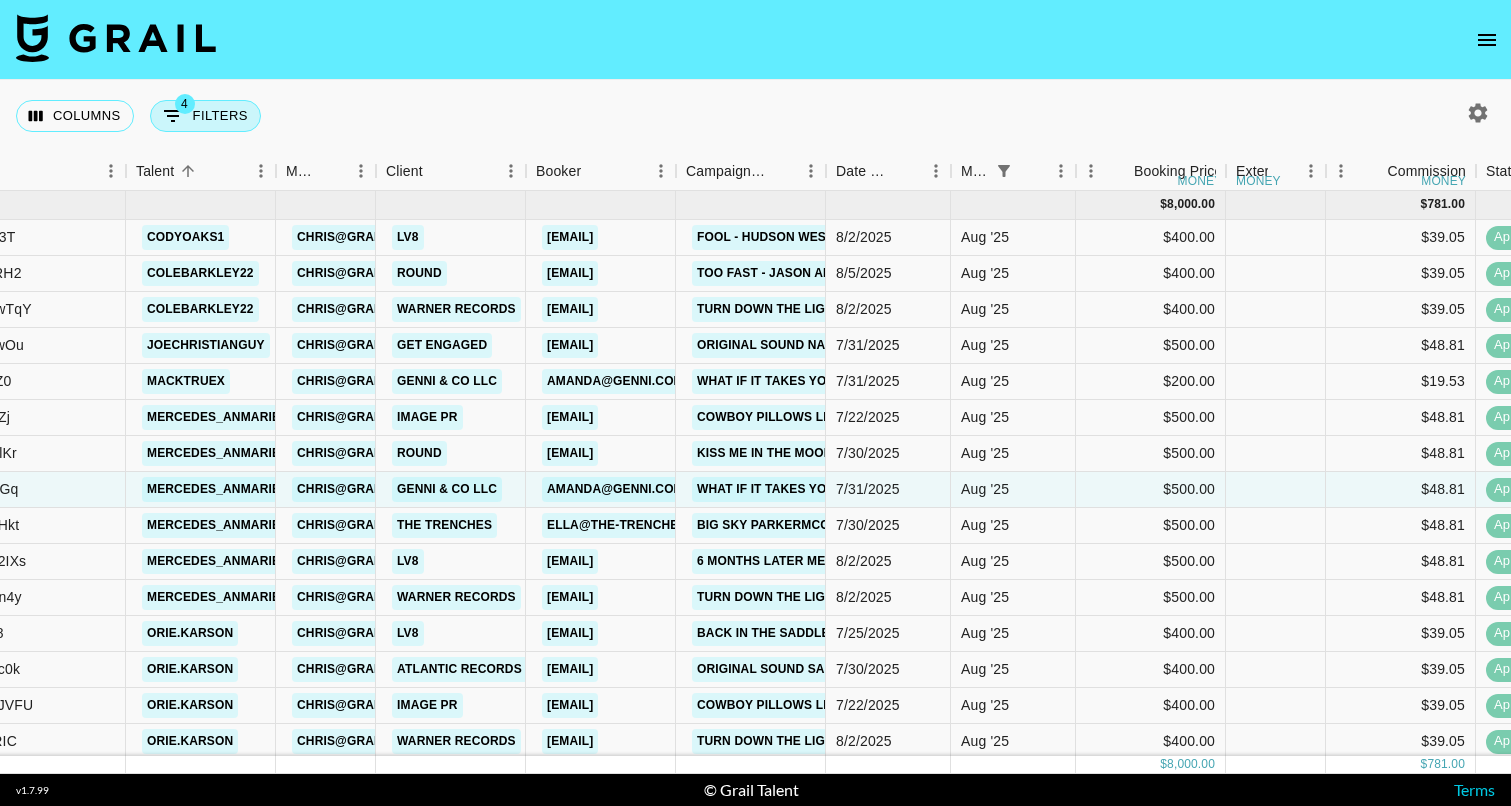 click on "4 Filters" at bounding box center (205, 116) 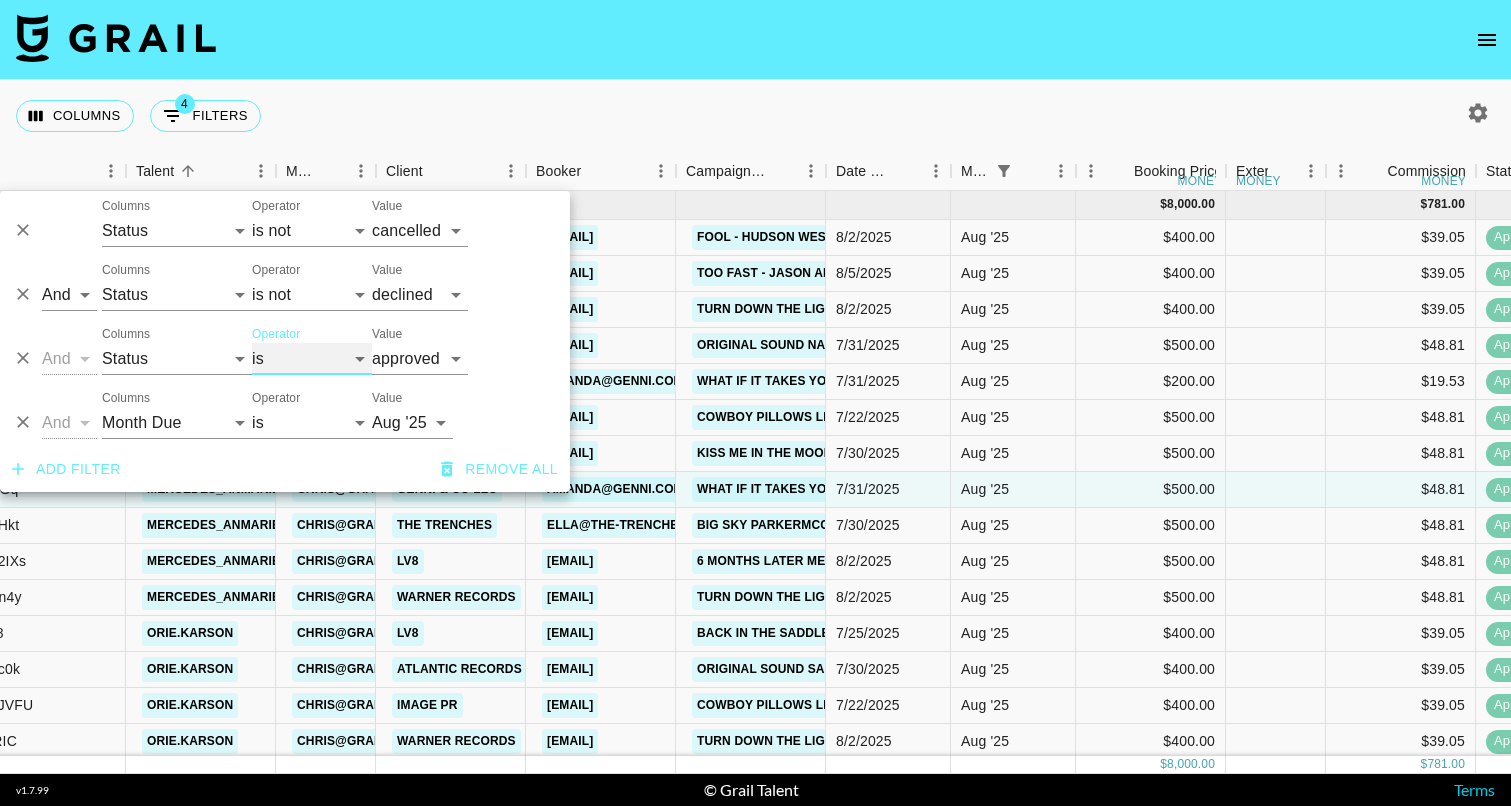 select on "not" 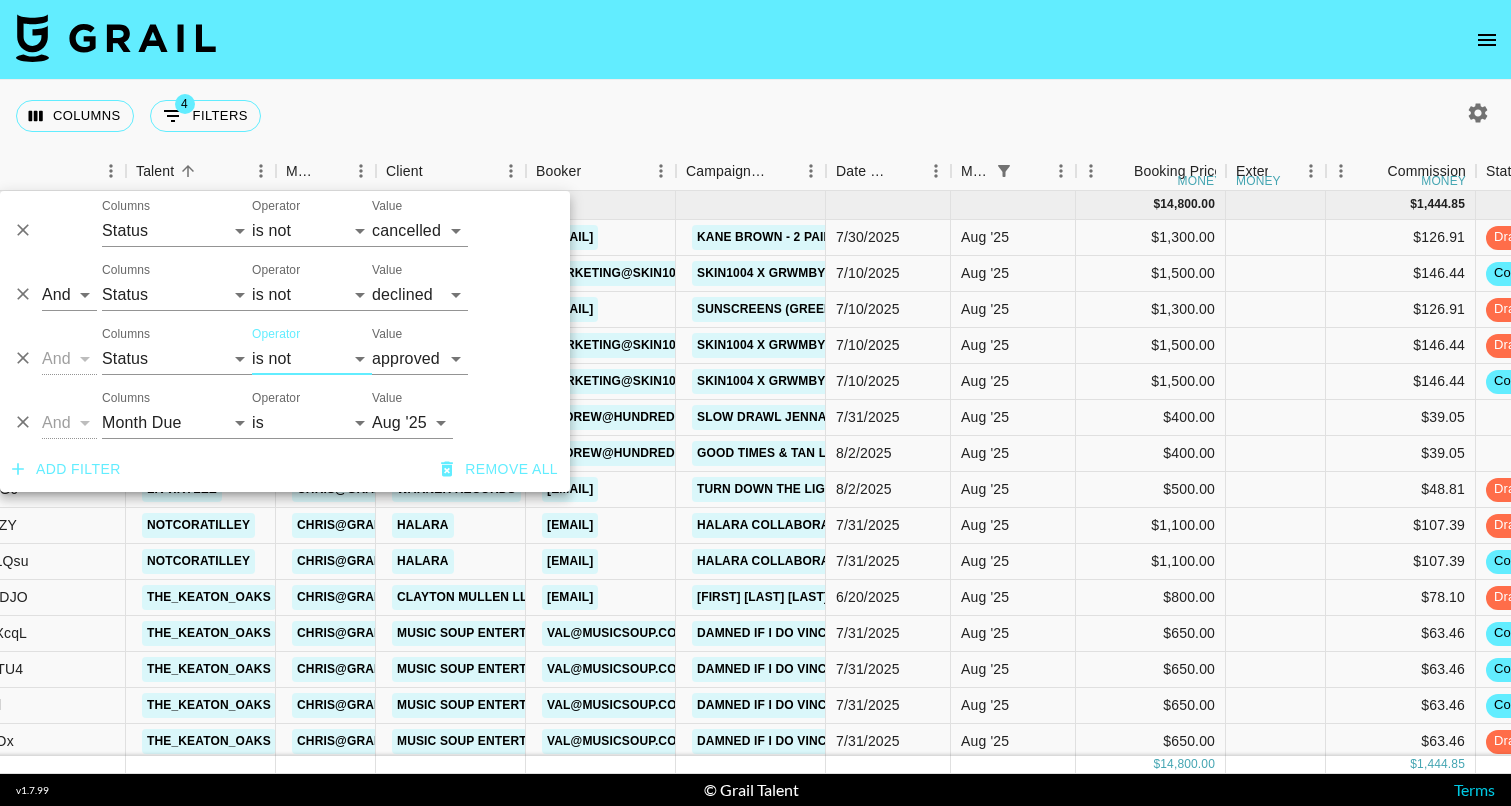click at bounding box center (755, 40) 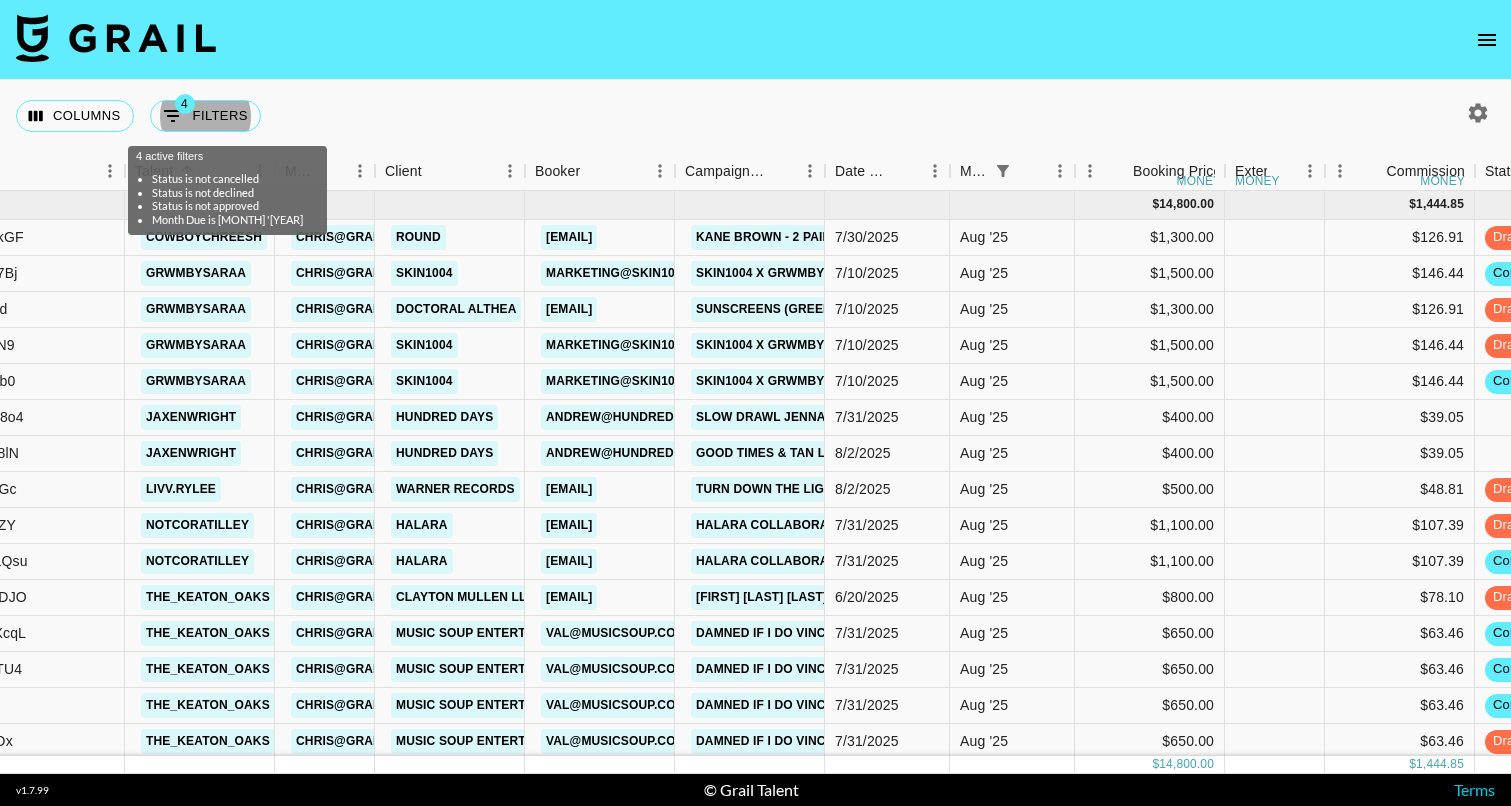 scroll, scrollTop: 0, scrollLeft: 290, axis: horizontal 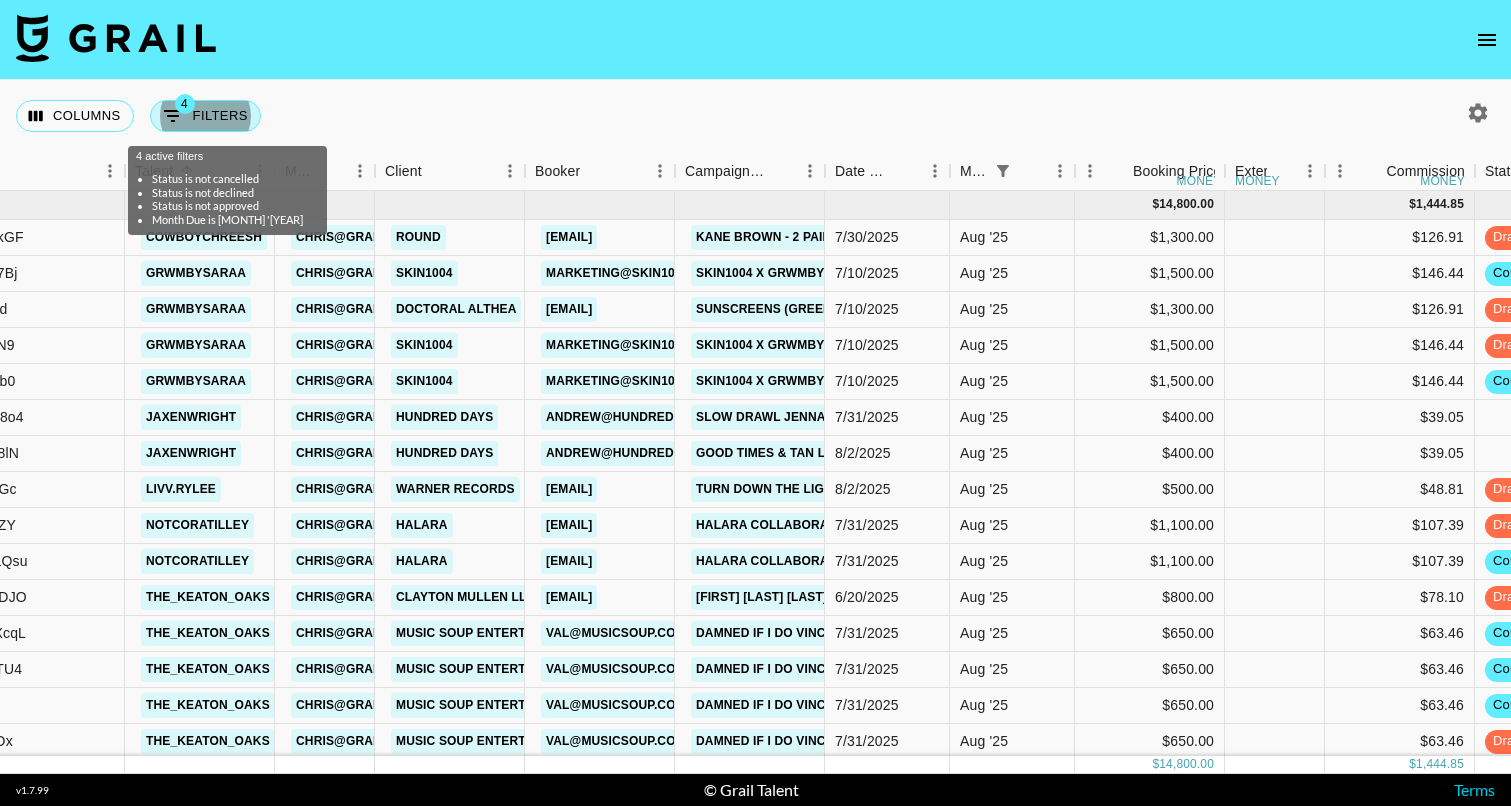 click on "4 Filters" at bounding box center (205, 116) 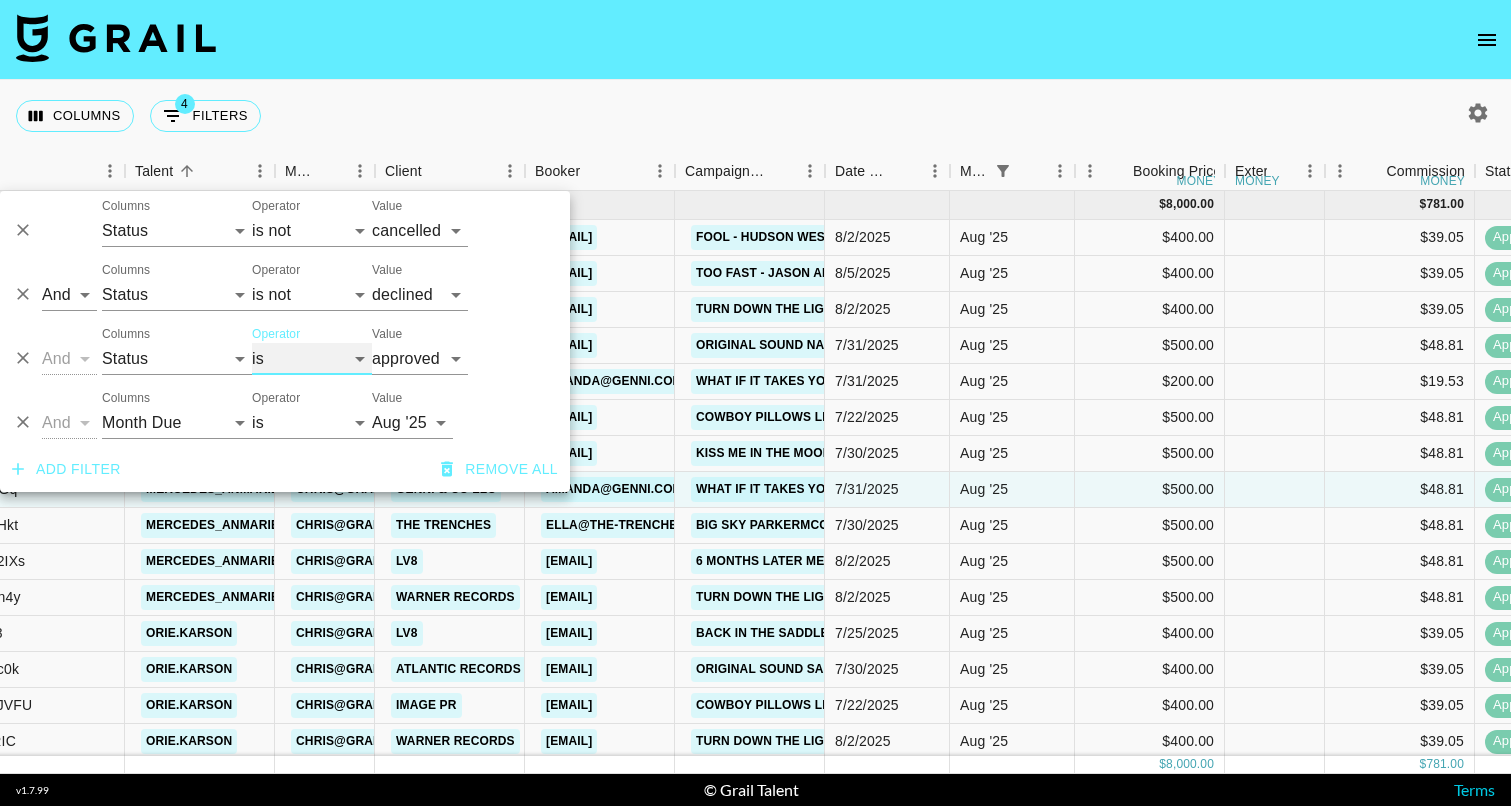 select on "not" 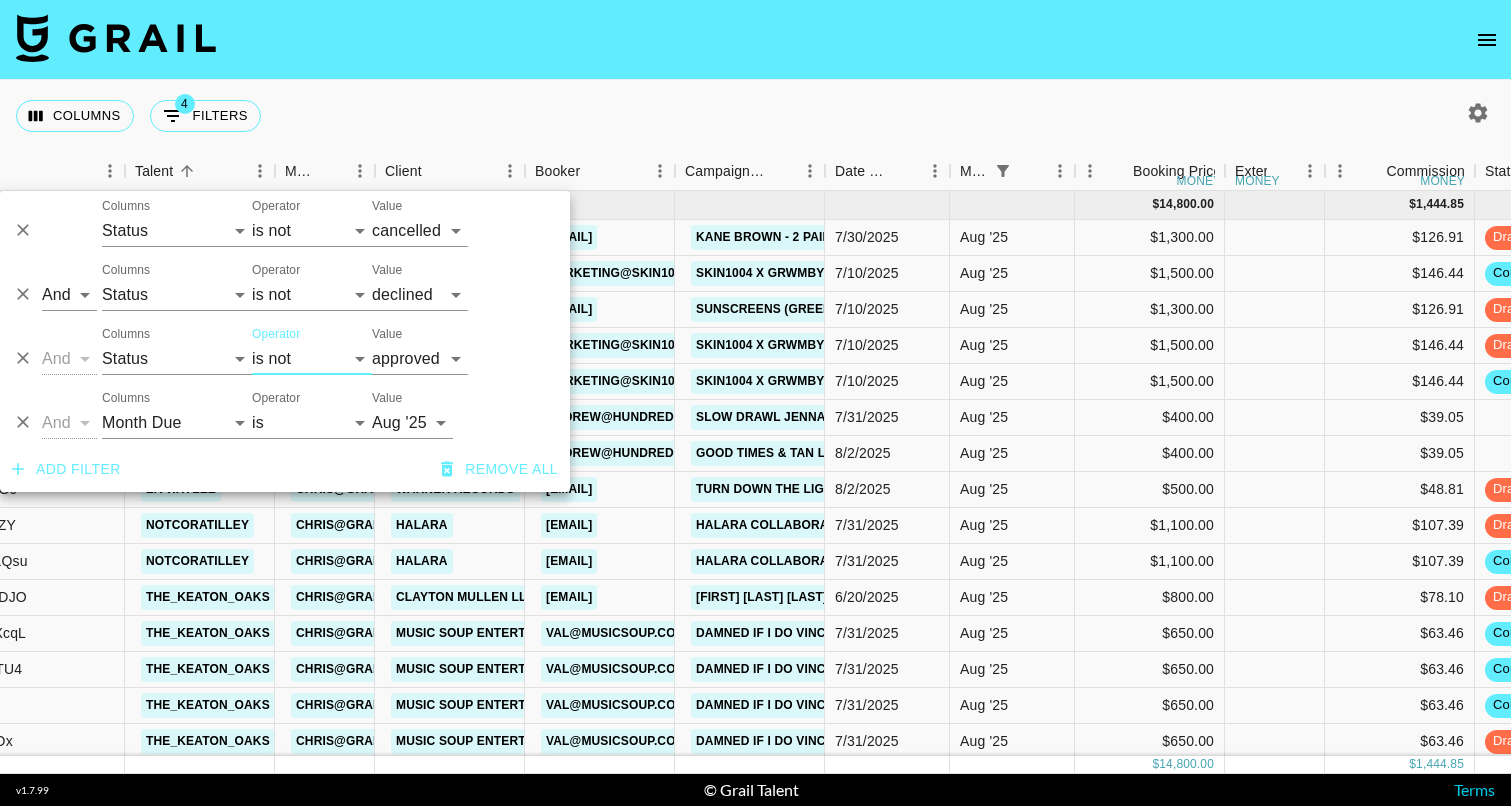 click at bounding box center [755, 40] 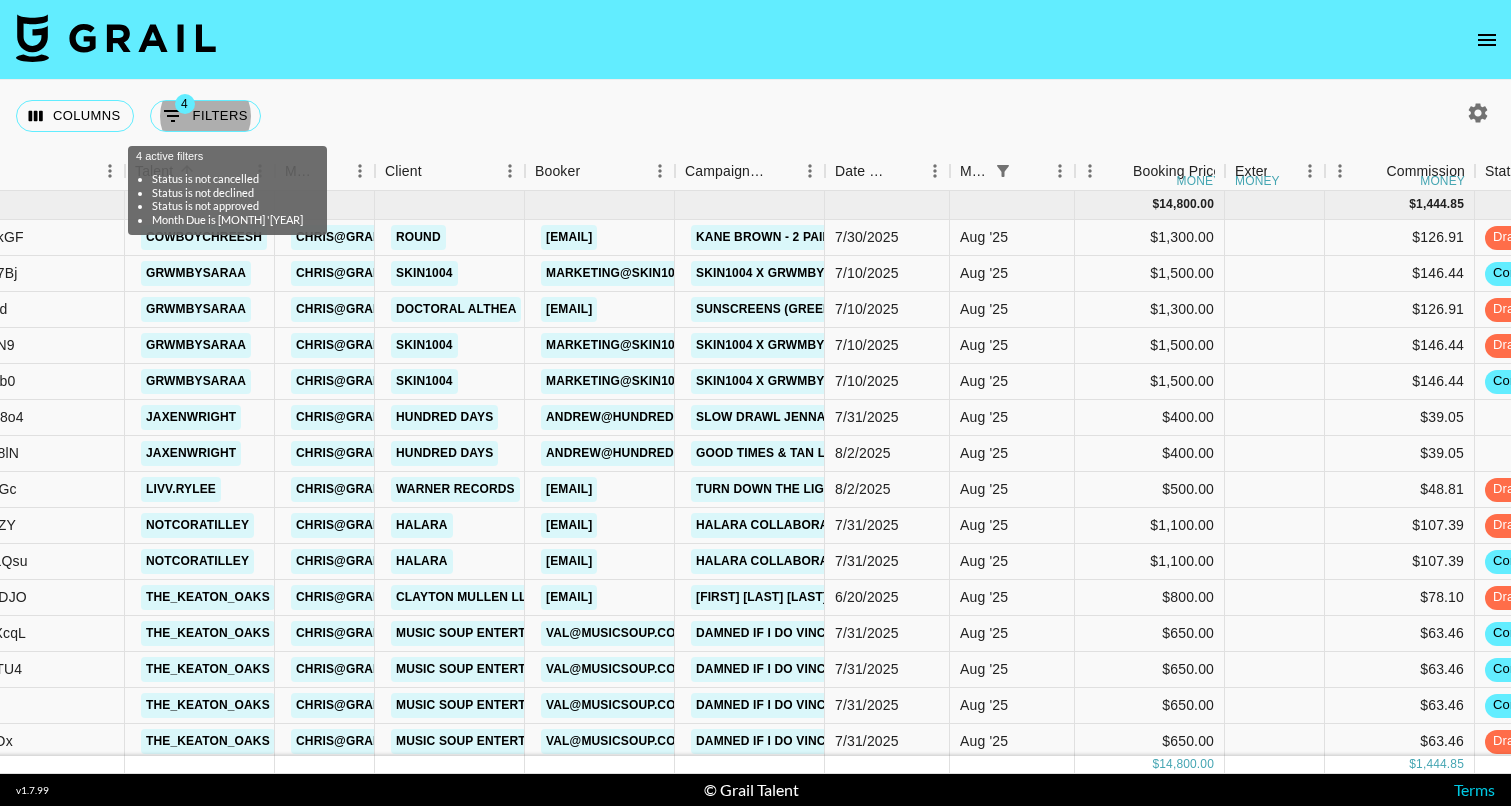 scroll, scrollTop: 0, scrollLeft: 0, axis: both 